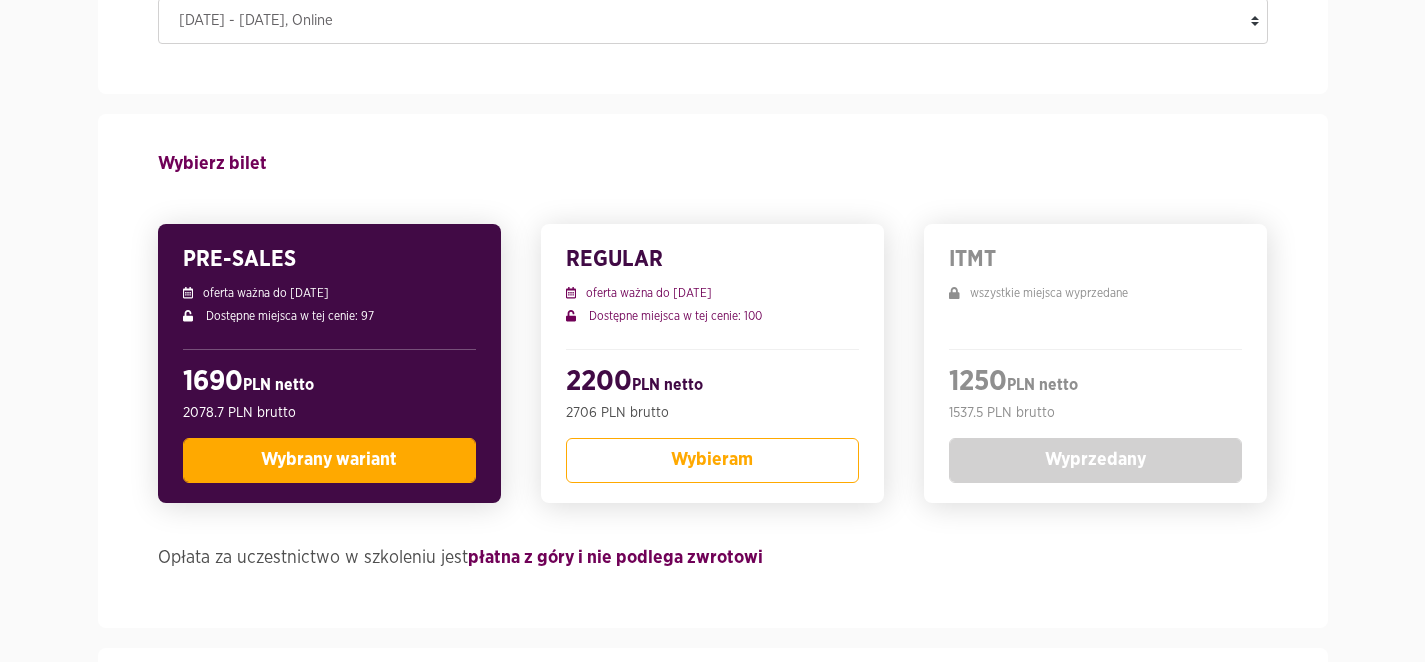 scroll, scrollTop: 394, scrollLeft: 0, axis: vertical 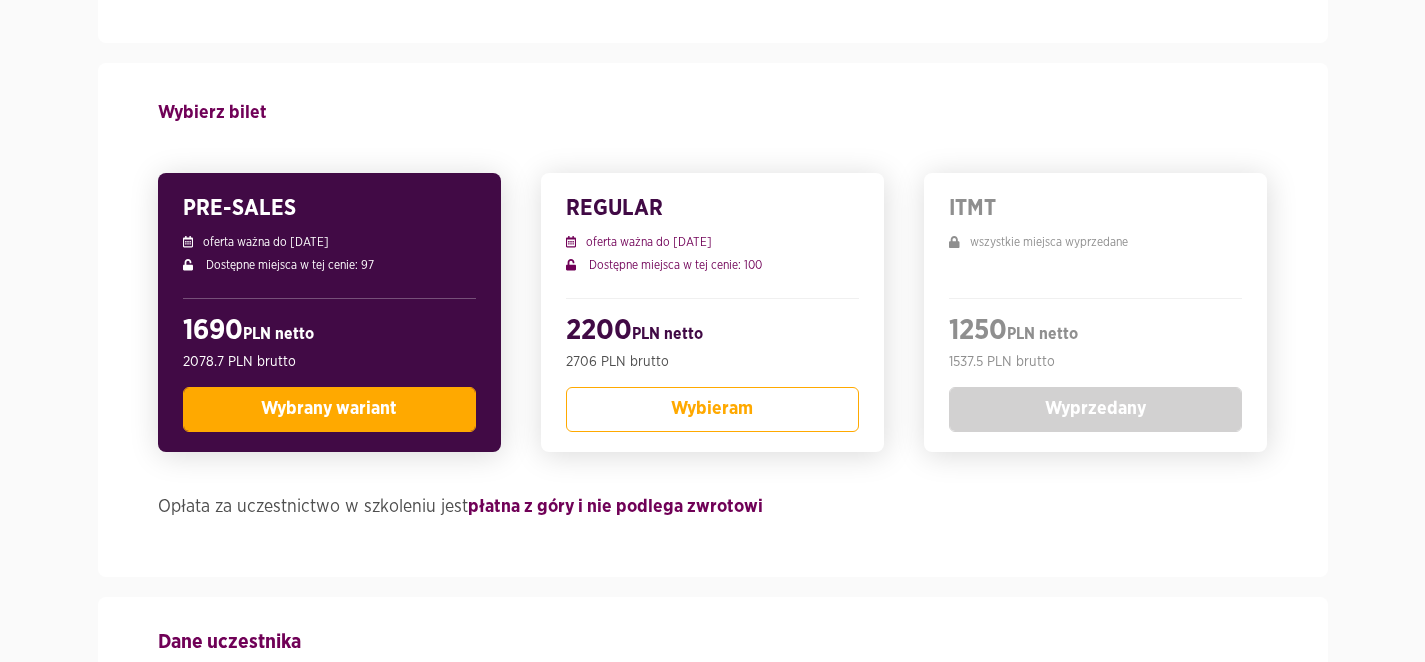 click on "PRE-SALES
oferta ważna do
[DATE]
Dostępne miejsca w tej cenie:
97
1690
PLN
netto
2078.7
PLN
brutto
Wybrany wariant" at bounding box center (329, 312) 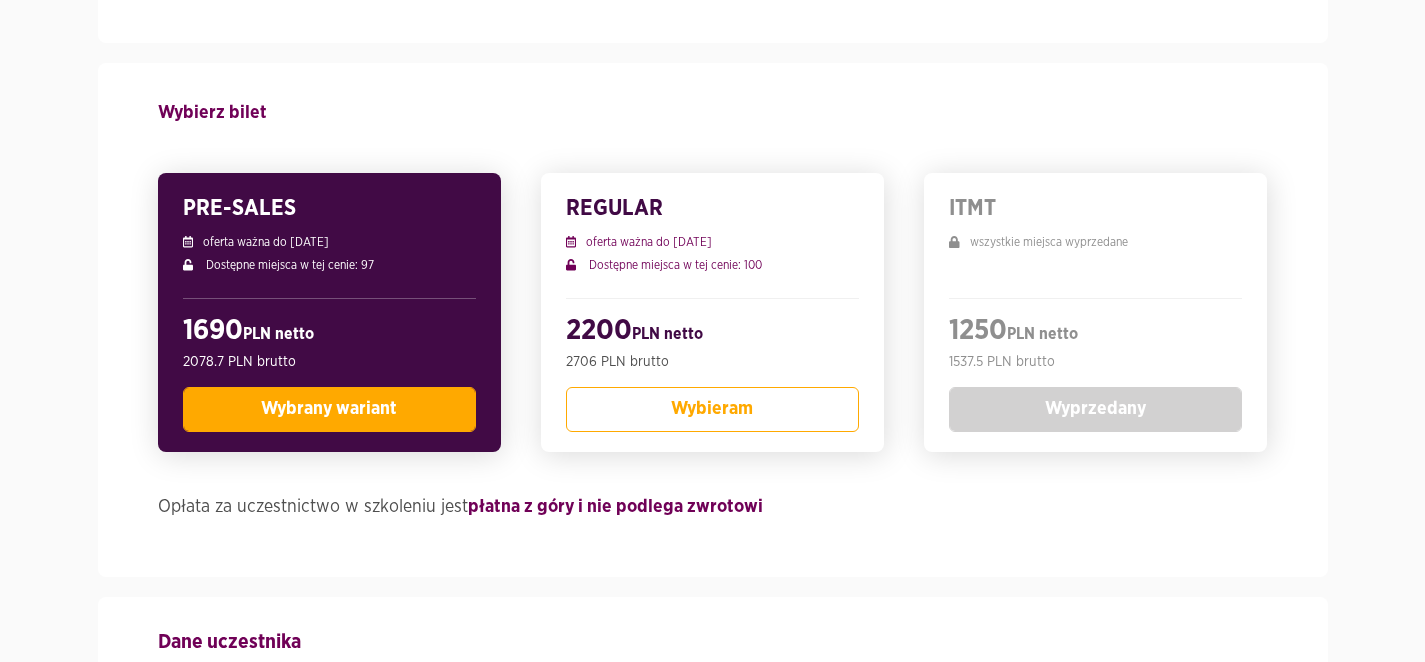 click on "Wybrany wariant" at bounding box center (329, 409) 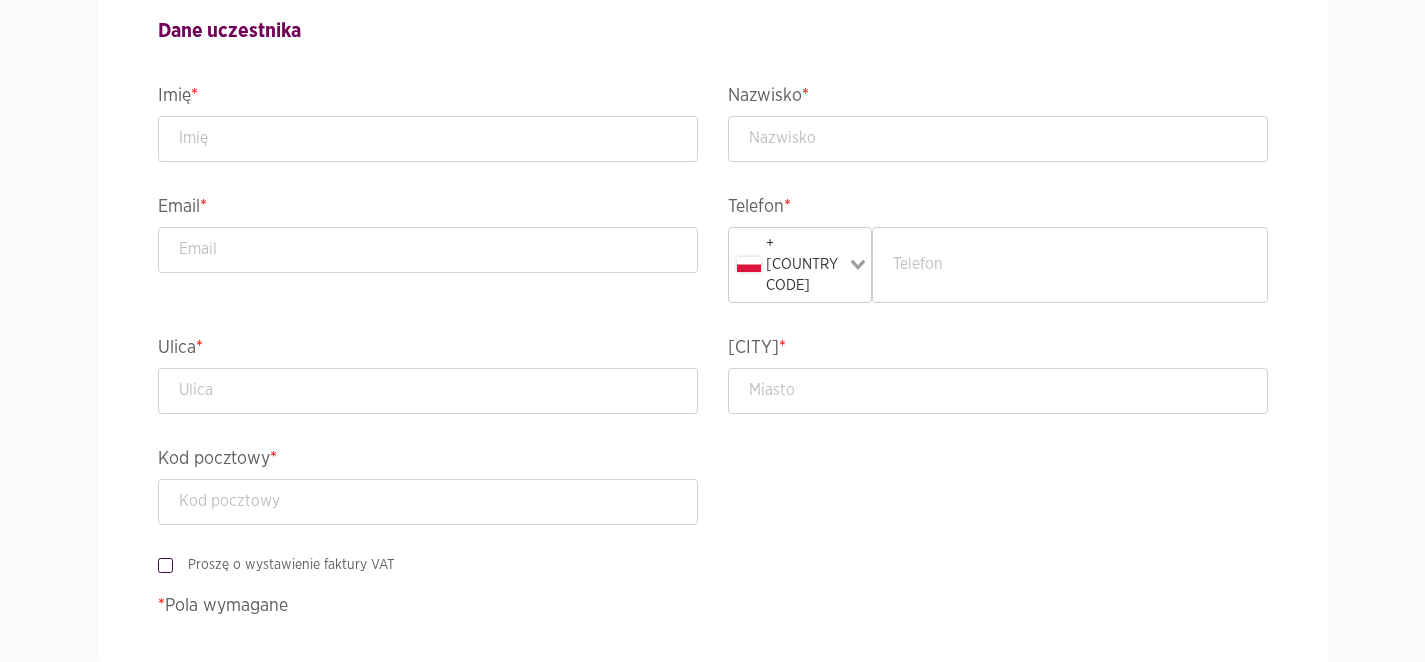 scroll, scrollTop: 1059, scrollLeft: 0, axis: vertical 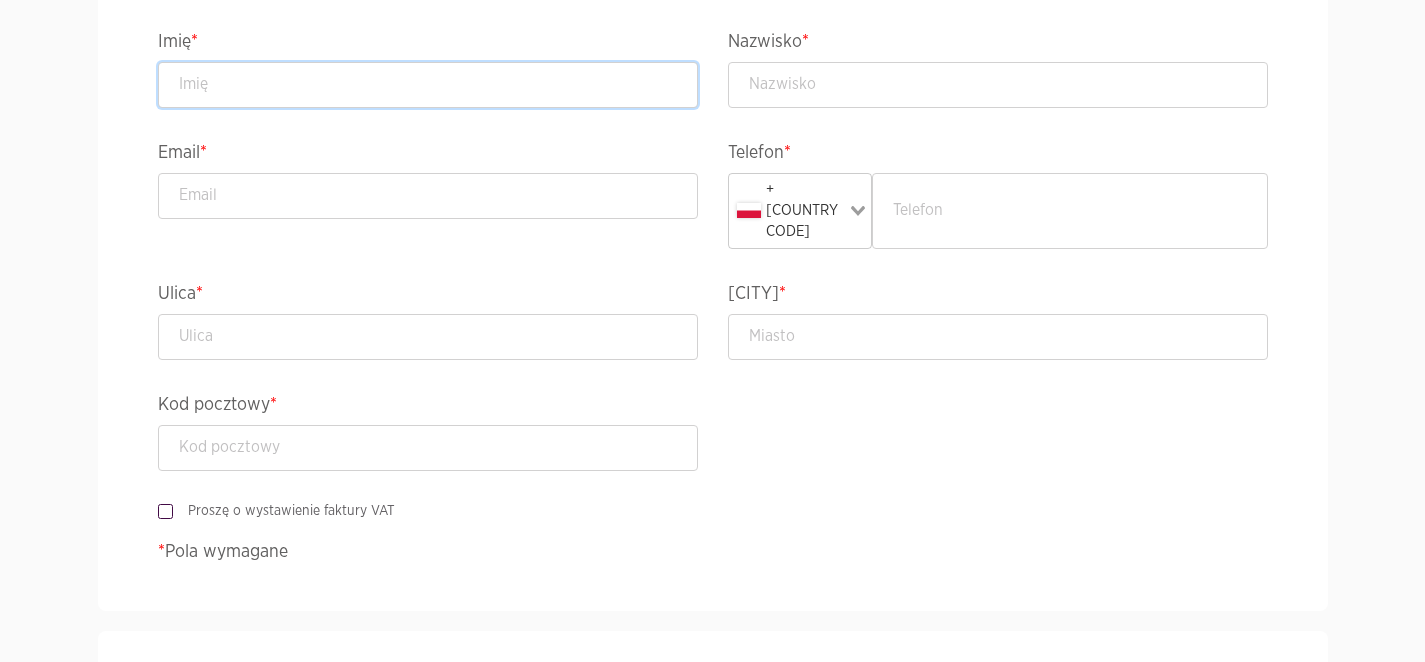 click at bounding box center (428, 85) 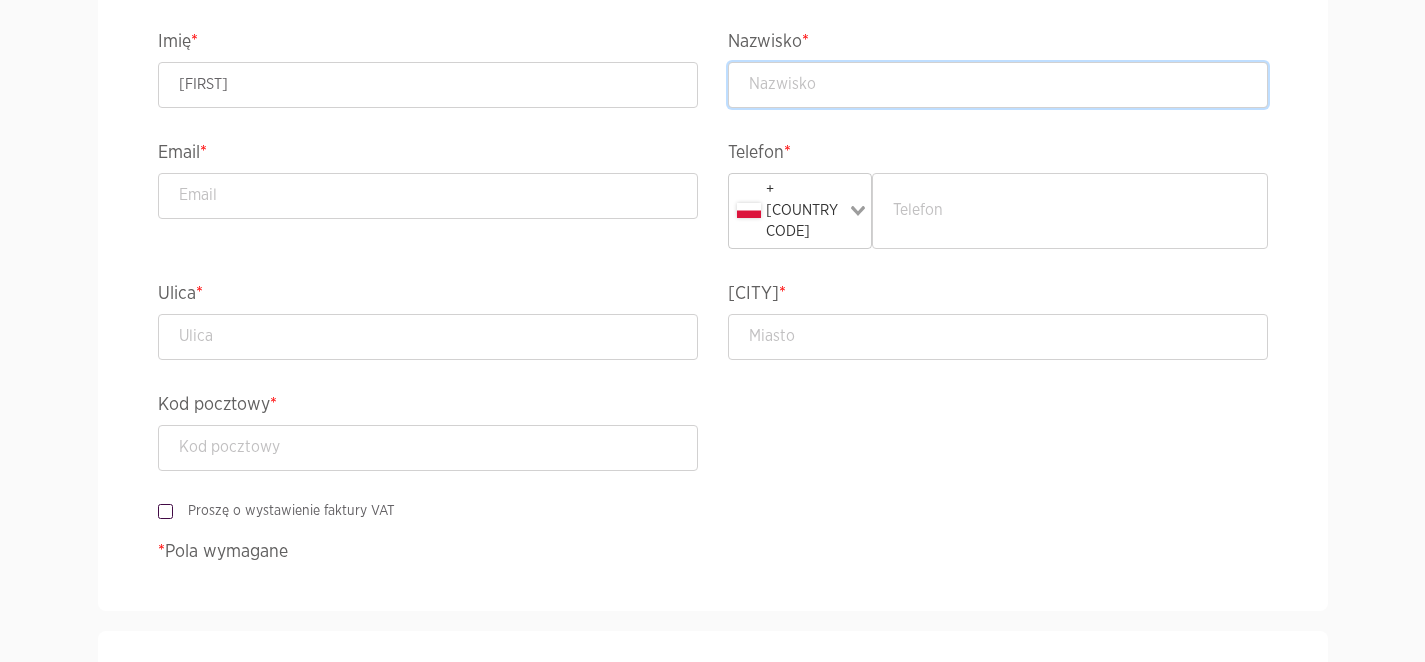 type on "test" 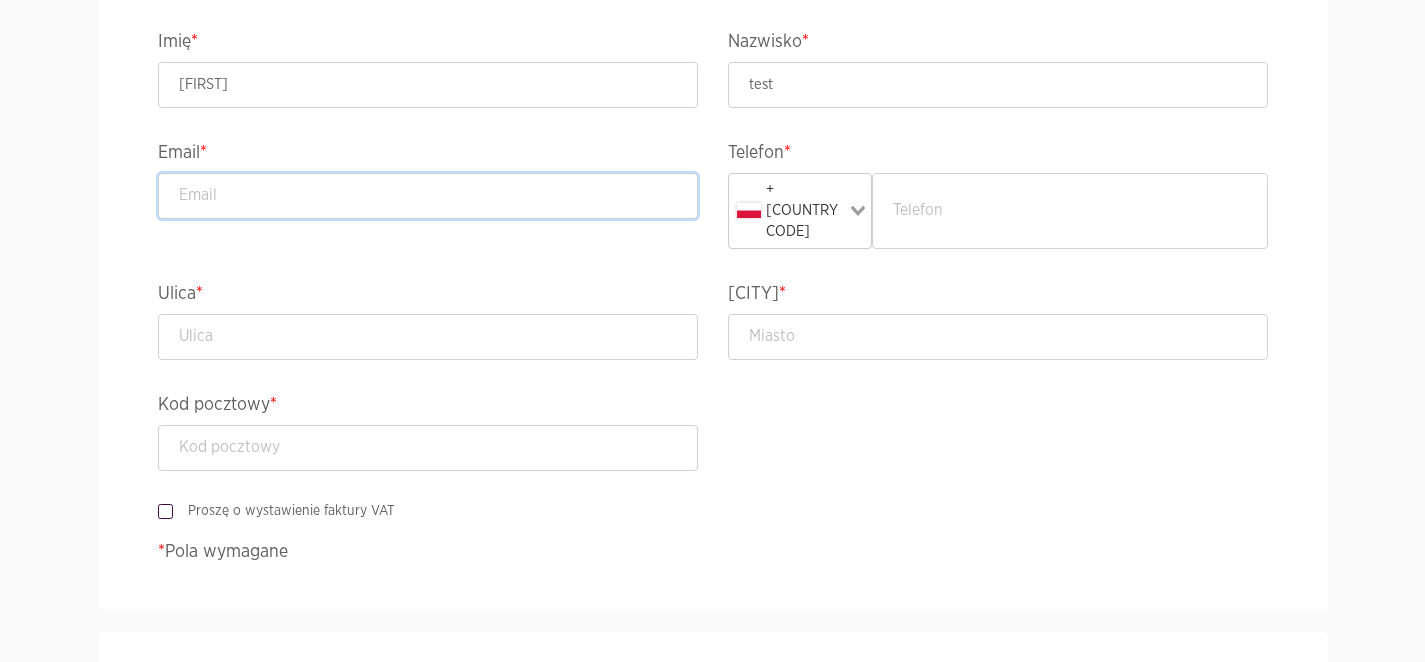 type on "[EMAIL]" 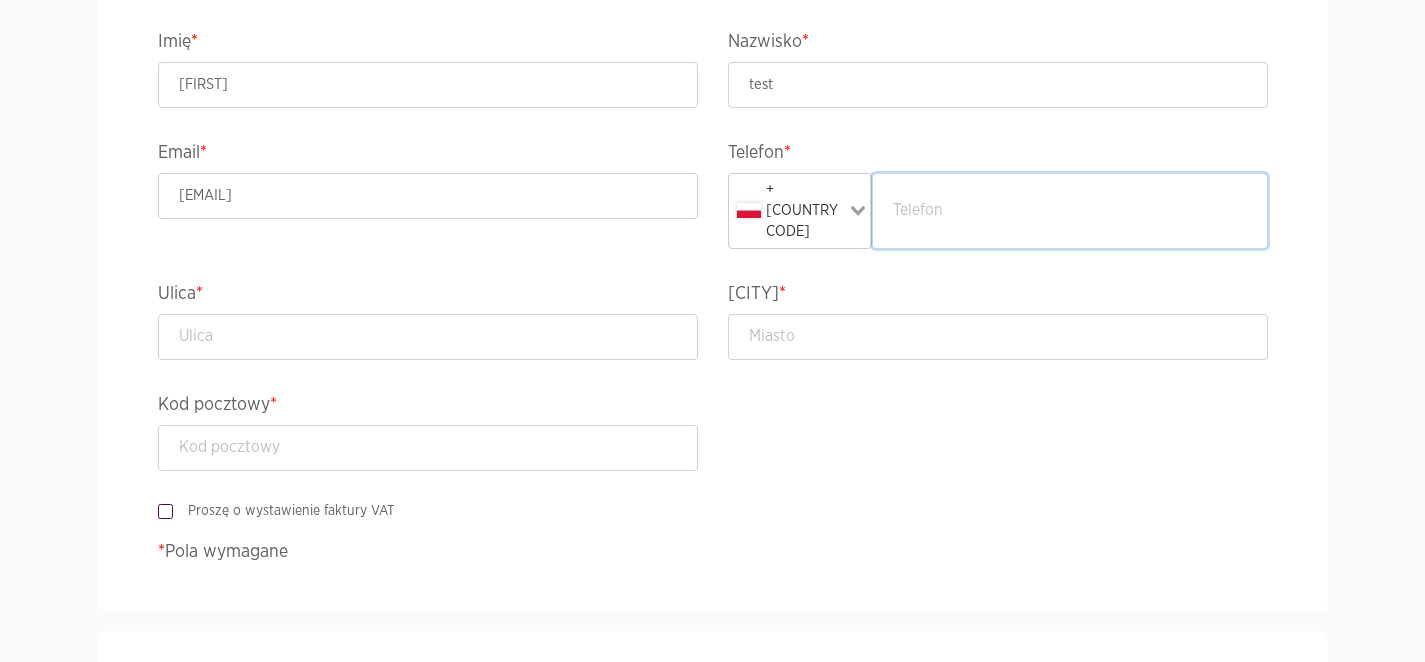 type on "[PHONE]" 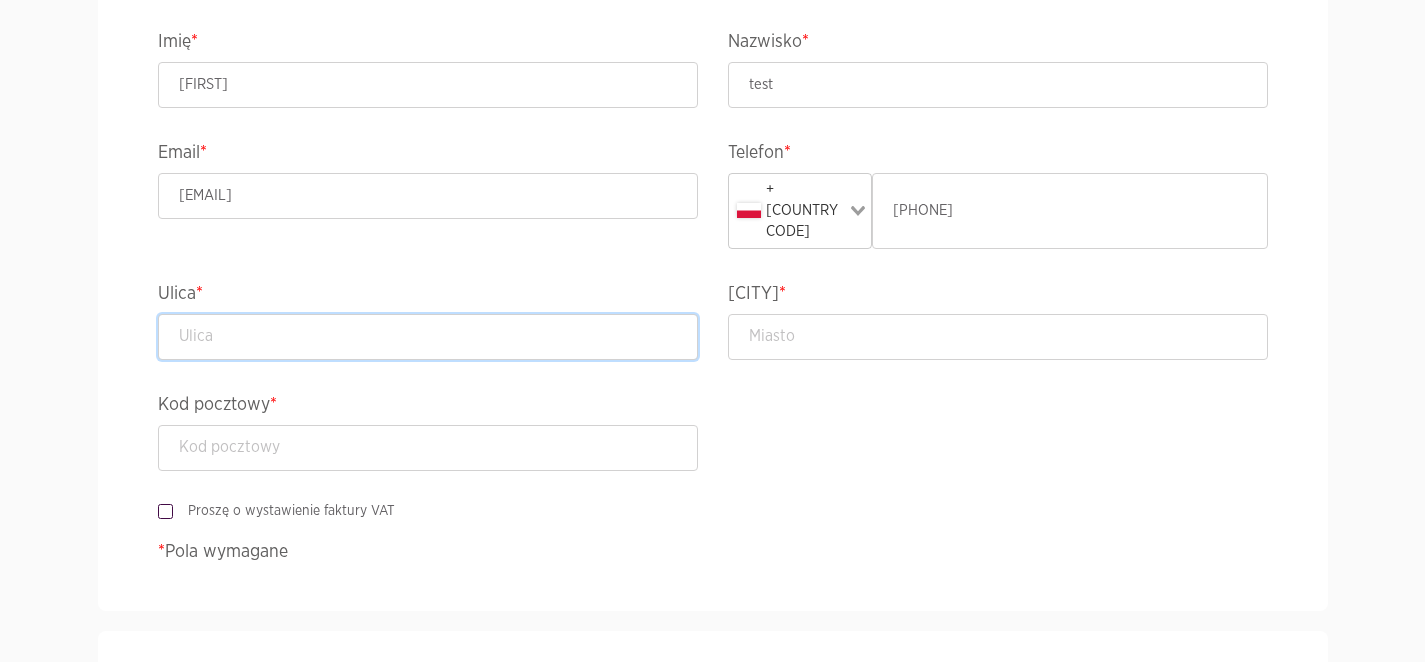 type on "test" 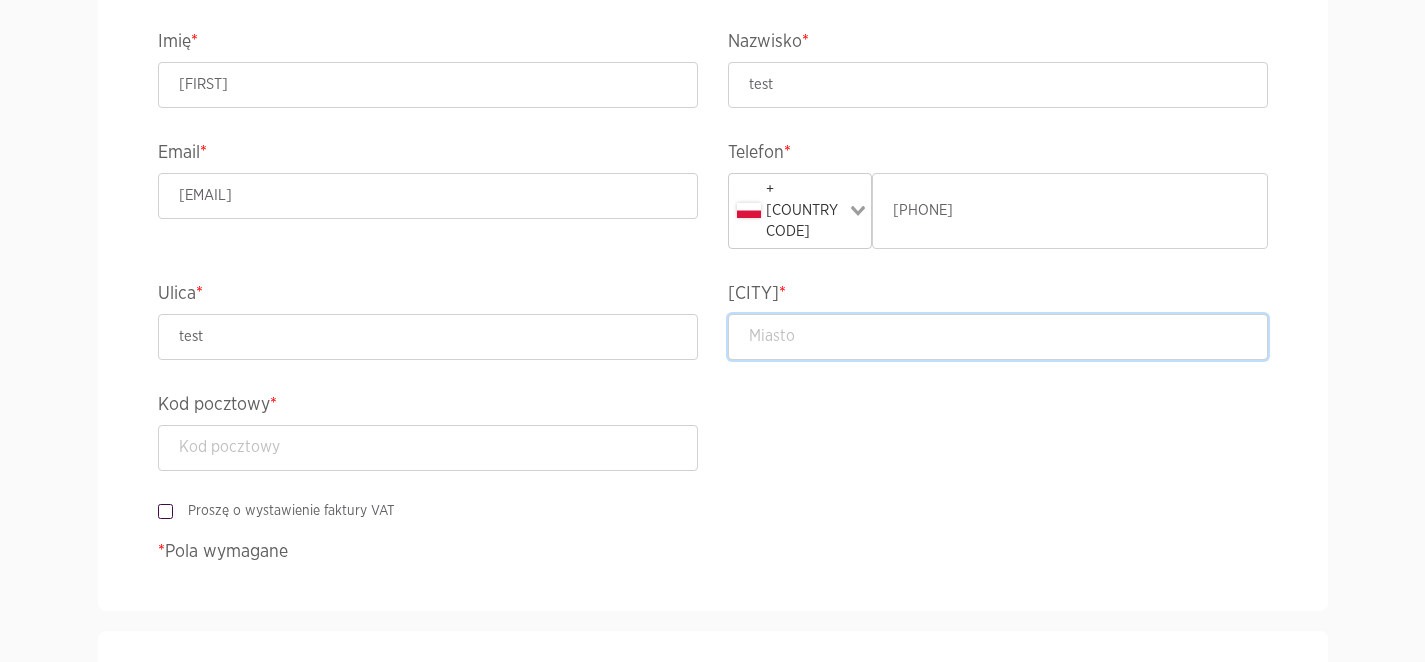 type on "TEST" 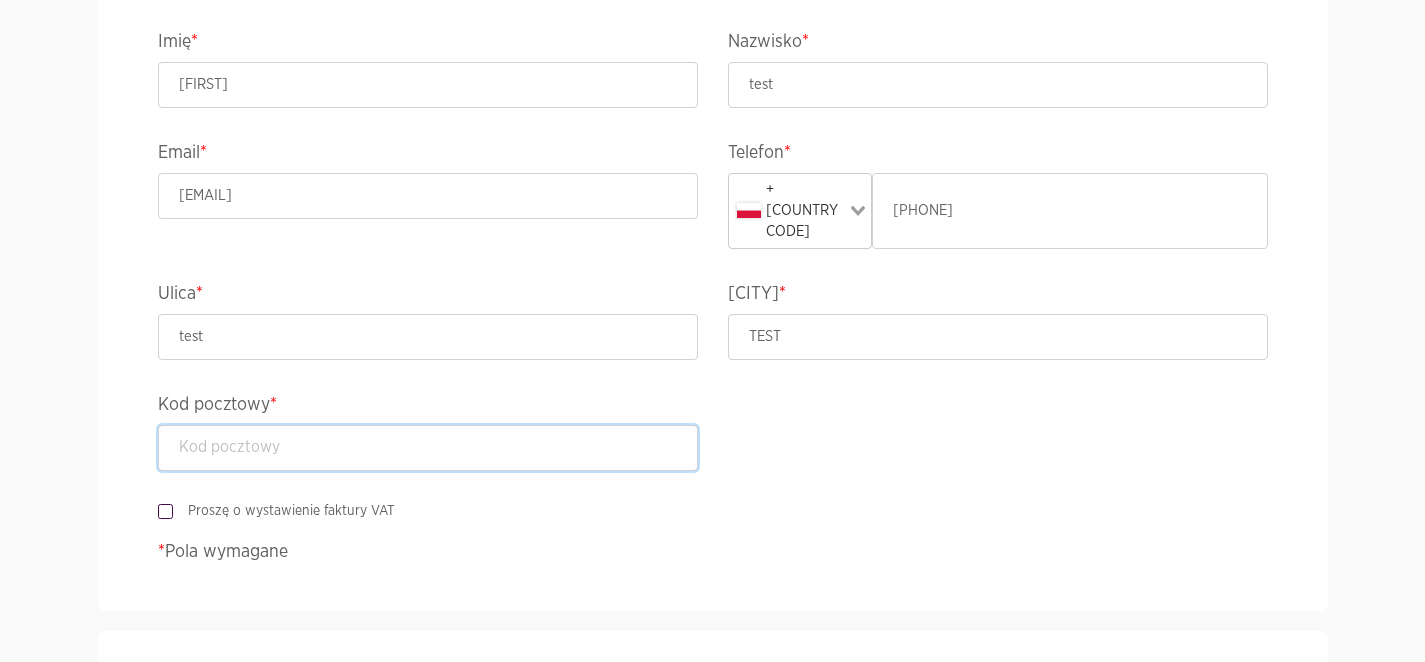type on "TEST" 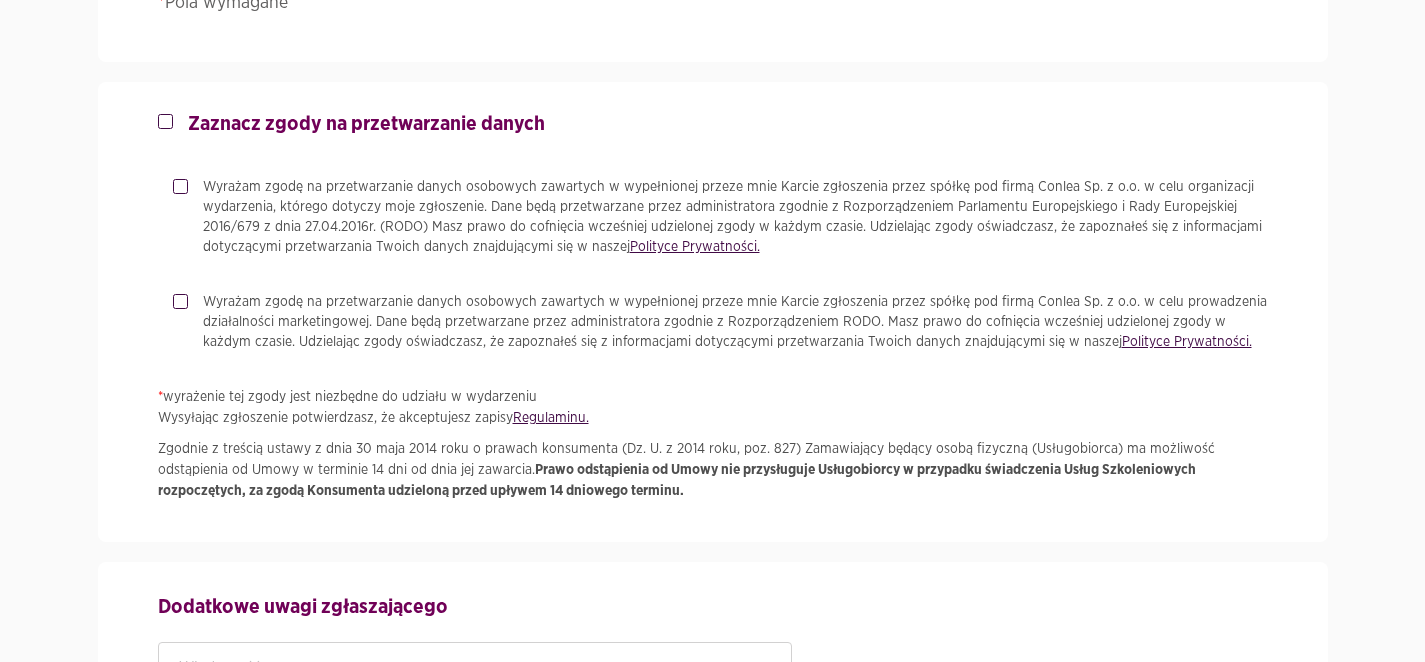 scroll, scrollTop: 1578, scrollLeft: 0, axis: vertical 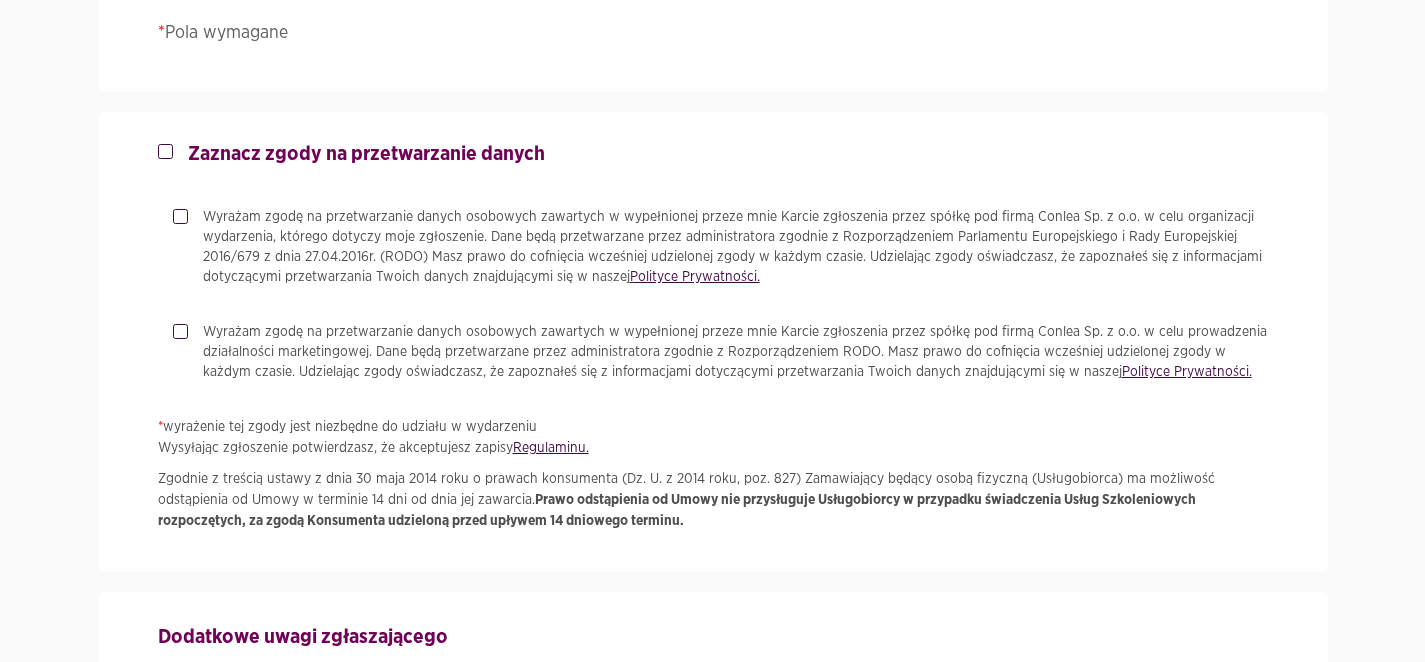 click on "Zaznacz zgody na przetwarzanie danych   Wyrażam zgodę na przetwarzanie danych osobowych zawartych w wypełnionej przeze mnie Karcie zgłoszenia przez spółkę pod firmą Conlea Sp. z o.o. w celu organizacji wydarzenia, którego dotyczy moje zgłoszenie. Dane będą przetwarzane przez administratora zgodnie z Rozporządzeniem Parlamentu Europejskiego i Rady Europejskiej 2016/679 z dnia 27.04.2016r. (RODO) Masz prawo do cofnięcia wcześniej udzielonej zgody w każdym czasie. Udzielając zgody oświadczasz, że zapoznałeś się z informacjami dotyczącymi przetwarzania Twoich danych znajdującymi się w naszej  Polityce Prywatności.     Polityce Prywatności.     *
wyrażenie tej zgody jest niezbędne do udziału w wydarzeniu    Wysyłając zgłoszenie potwierdzasz, że akceptujesz zapisy
Regulaminu." at bounding box center (713, 342) 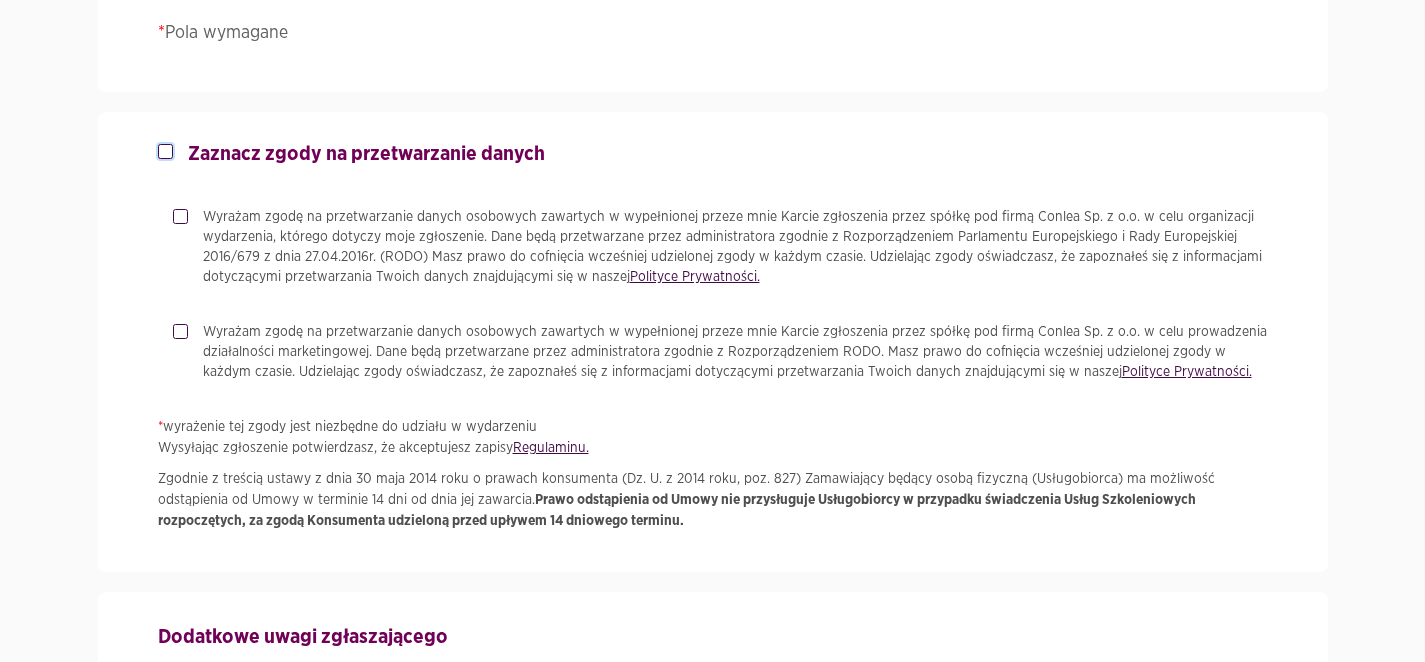click on "Zaznacz zgody na przetwarzanie danych" at bounding box center [163, 148] 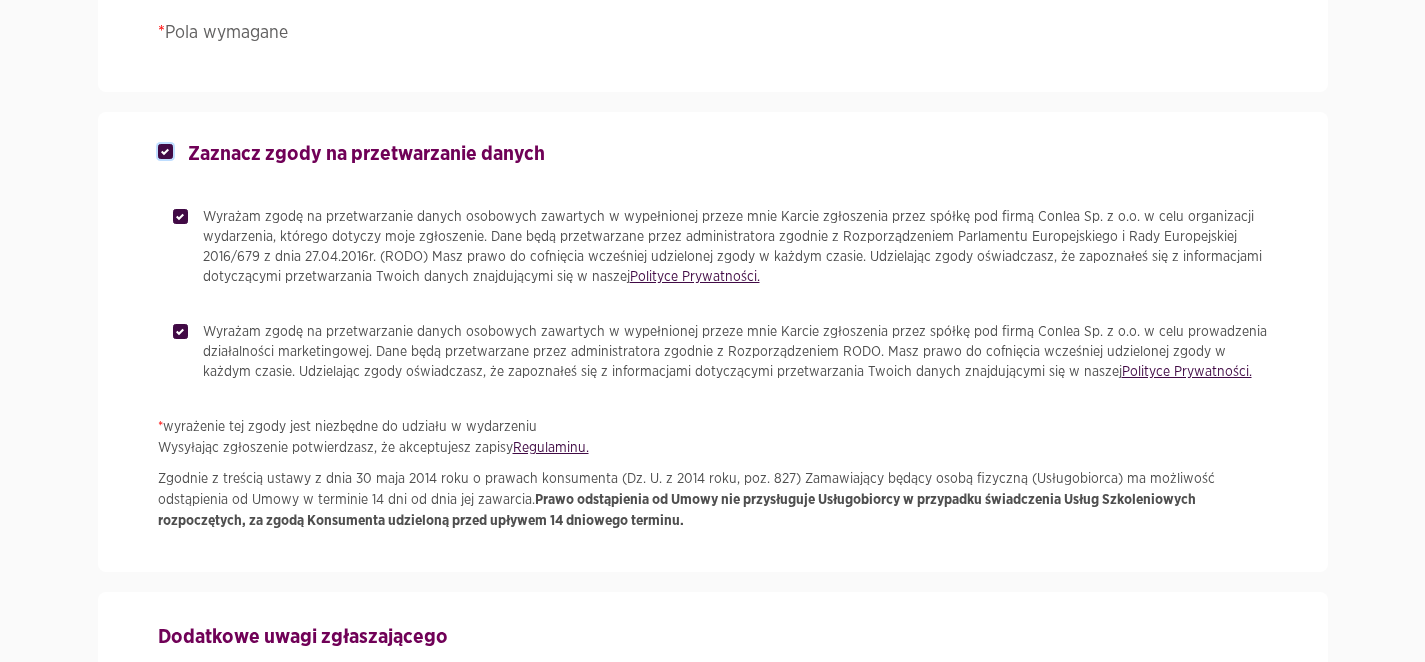 checkbox on "true" 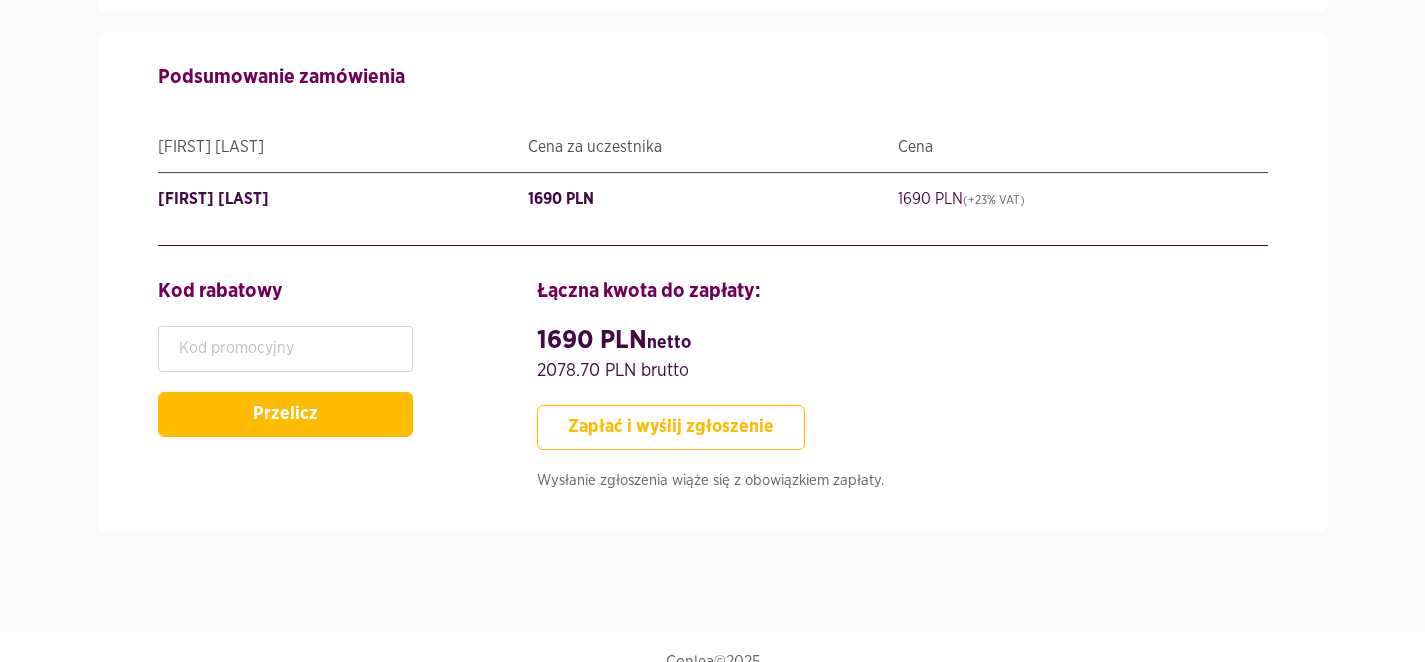 click on "Zapłać i wyślij zgłoszenie" at bounding box center [671, 427] 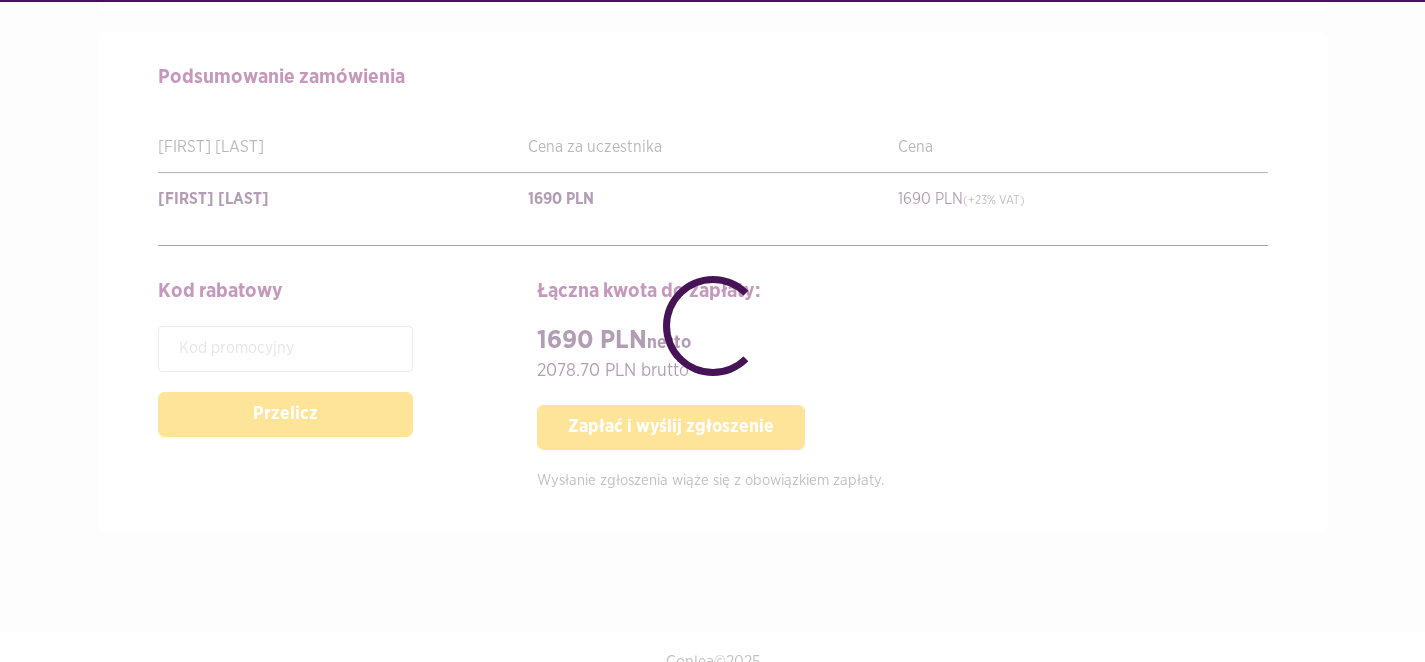 type 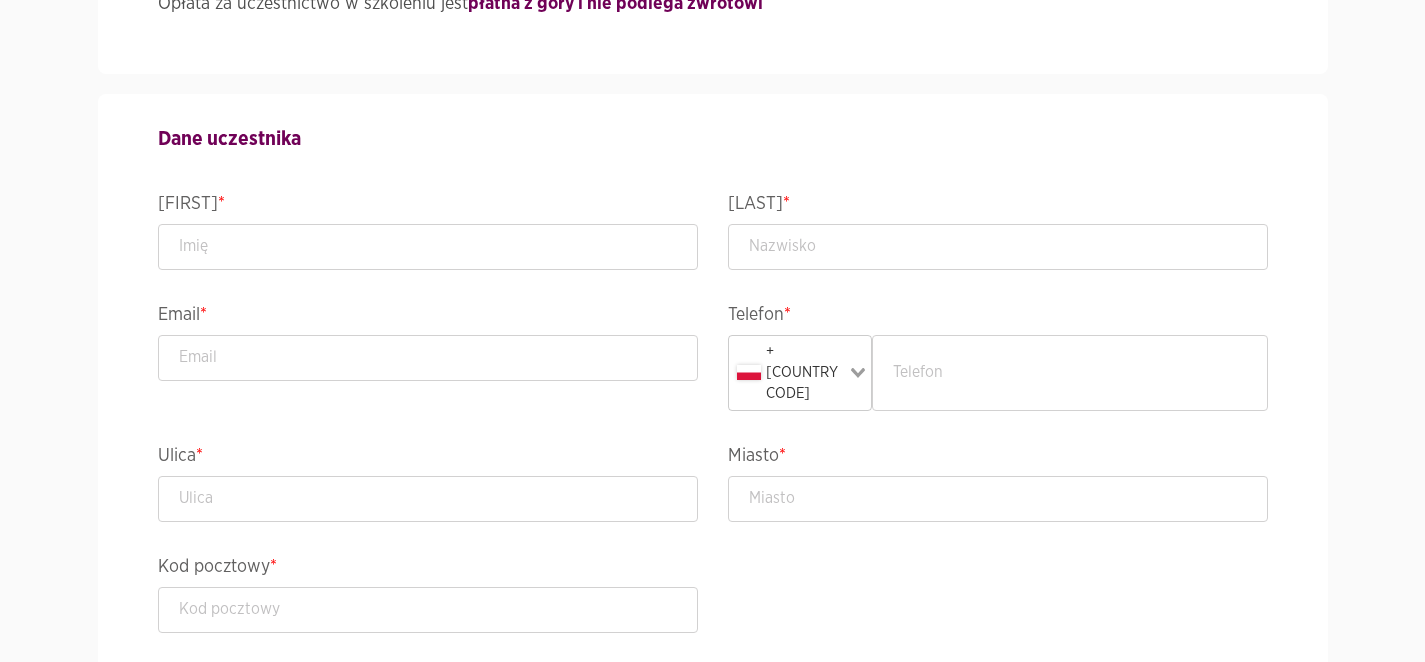 scroll, scrollTop: 901, scrollLeft: 0, axis: vertical 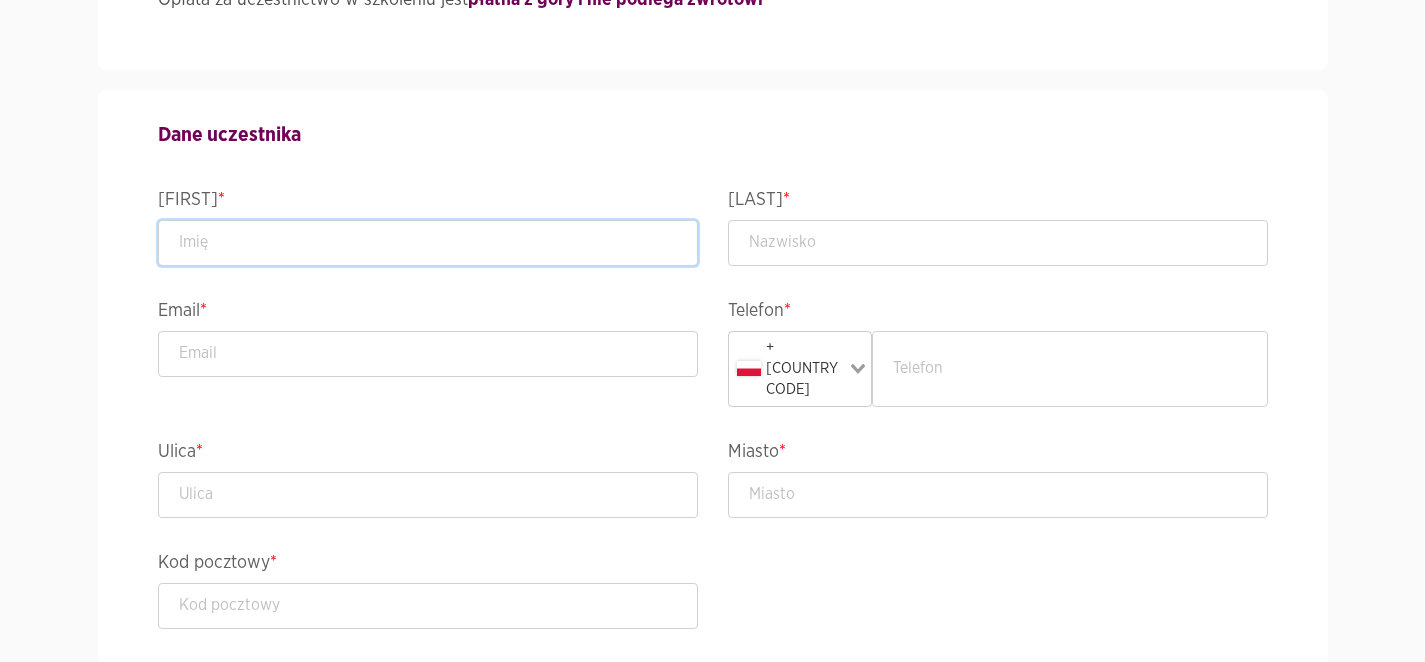 click at bounding box center (428, 243) 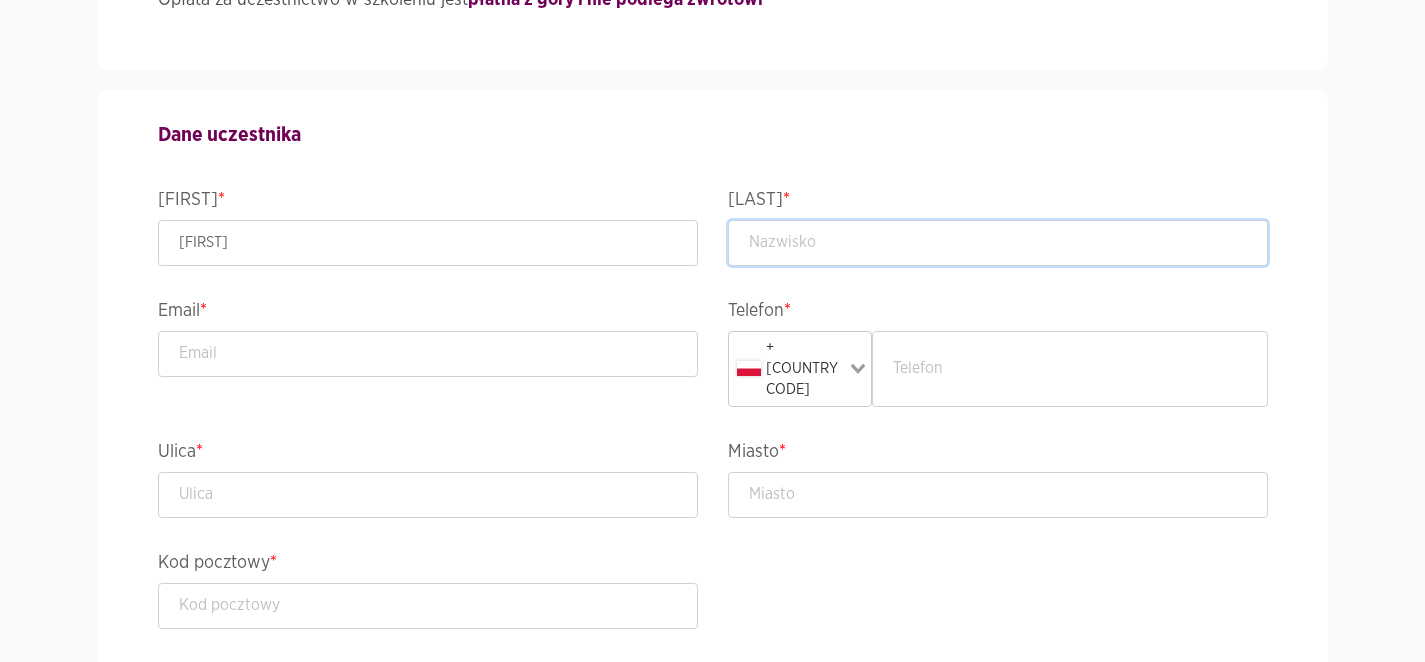 type on "test" 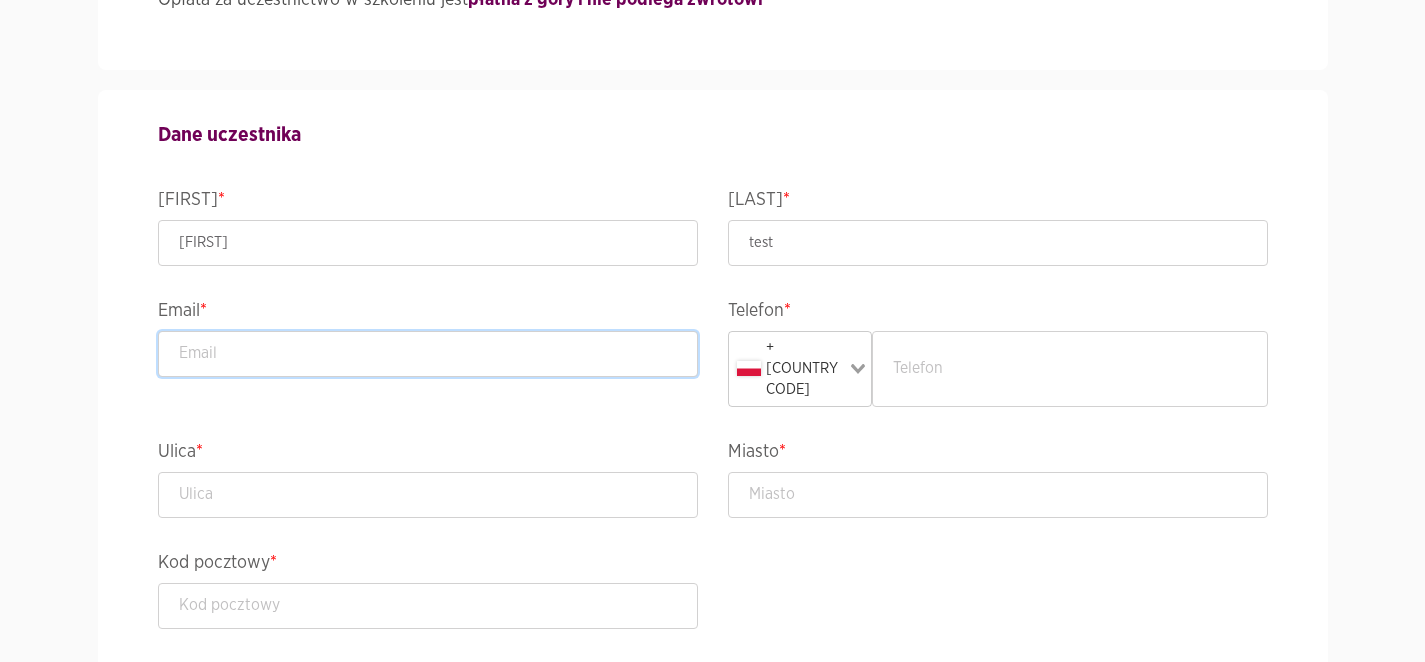 type on "[EMAIL]" 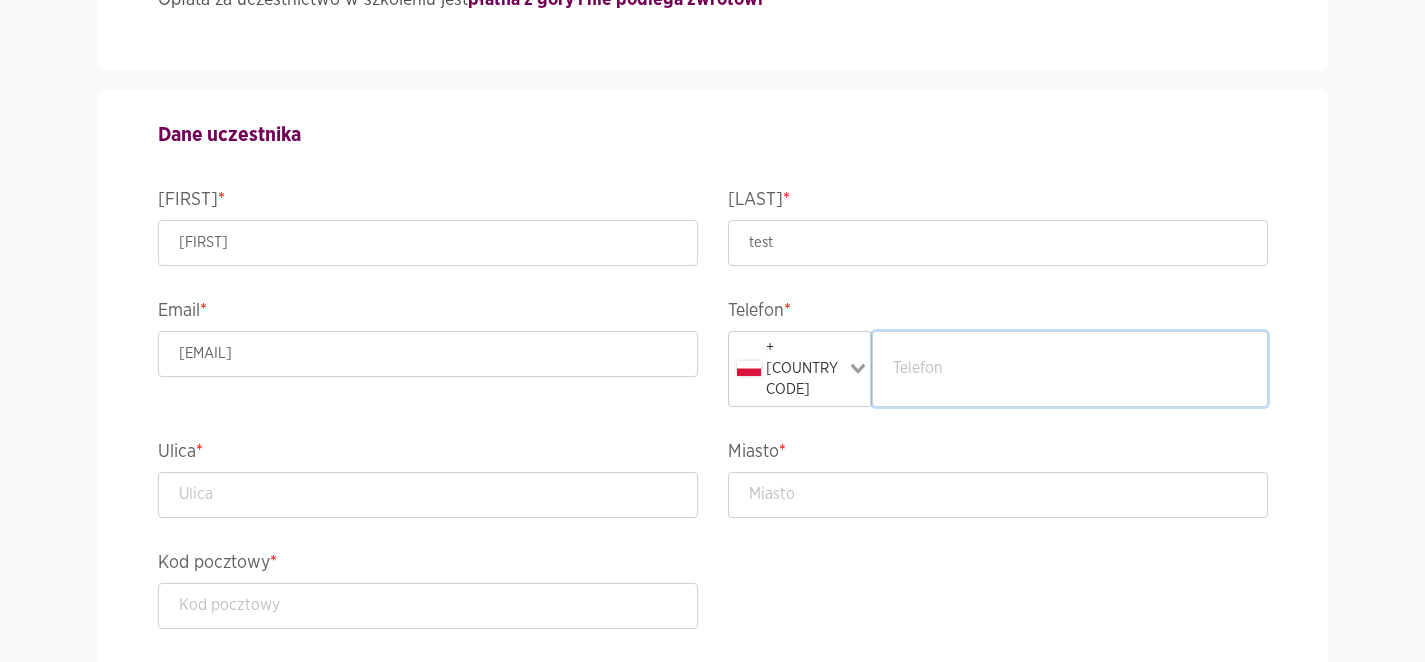 type on "[PHONE]" 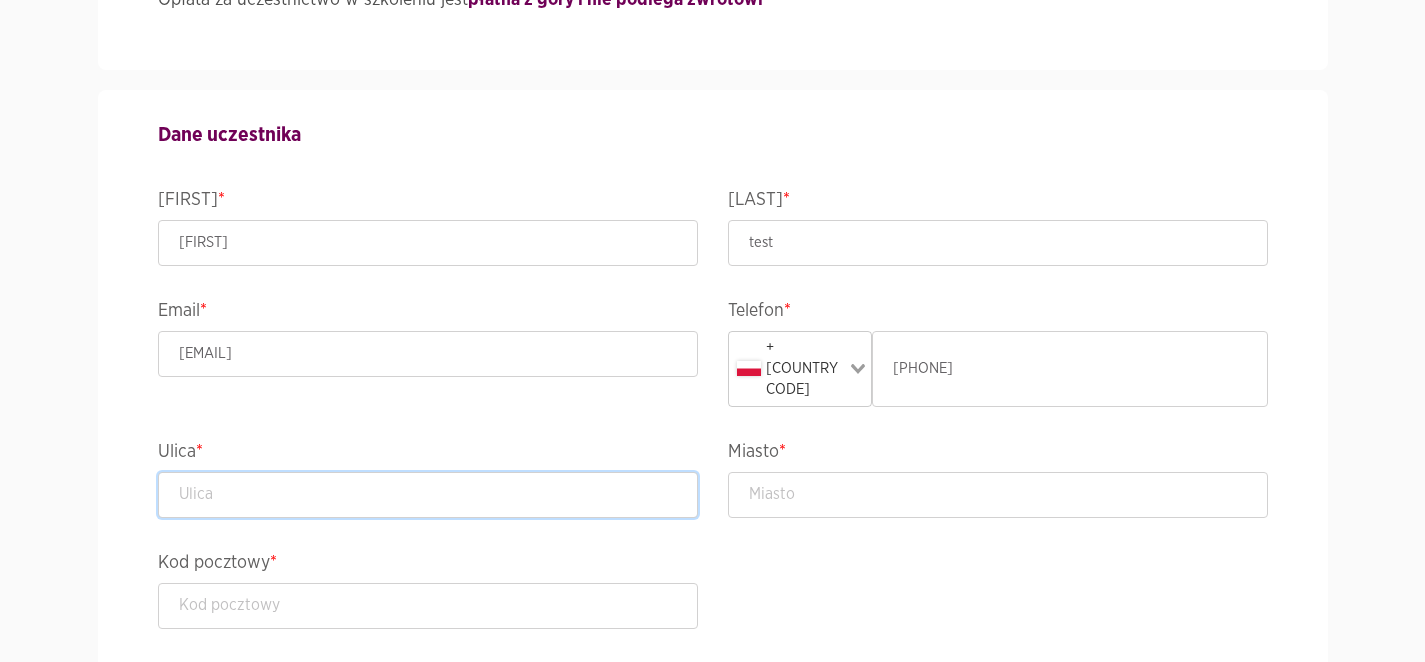 type on "test" 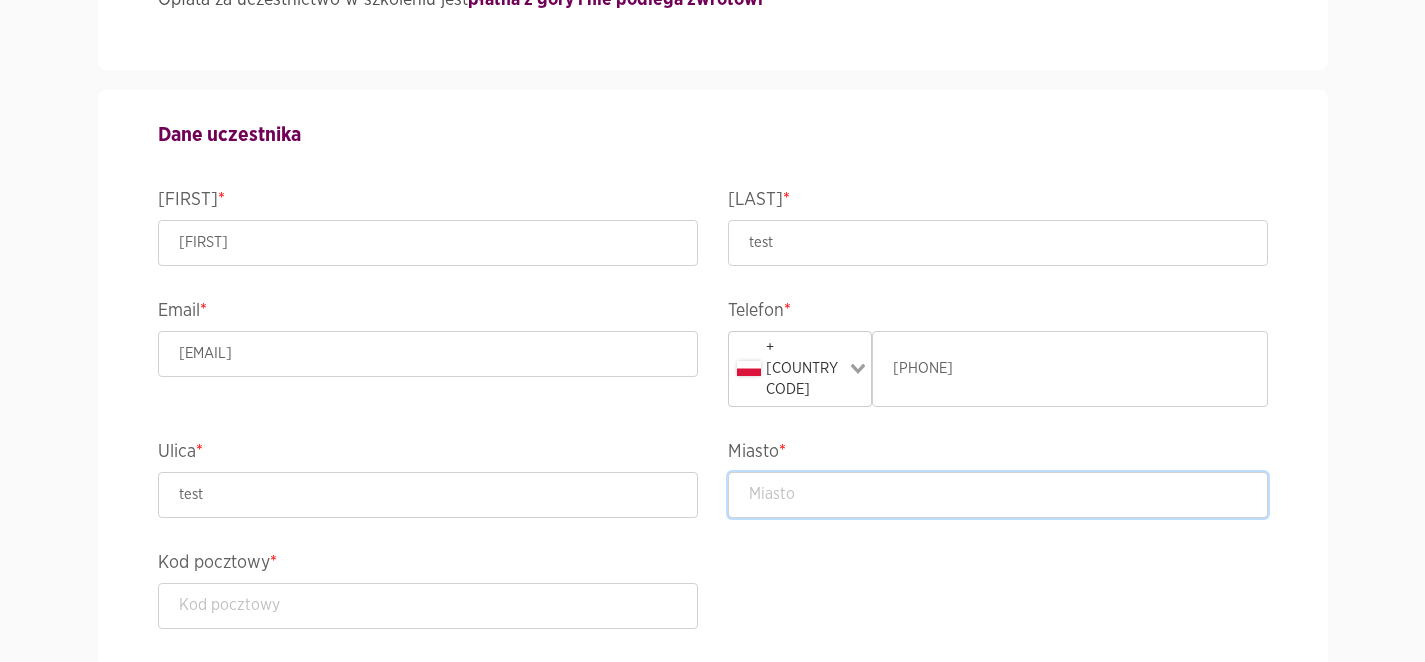 type on "TEST" 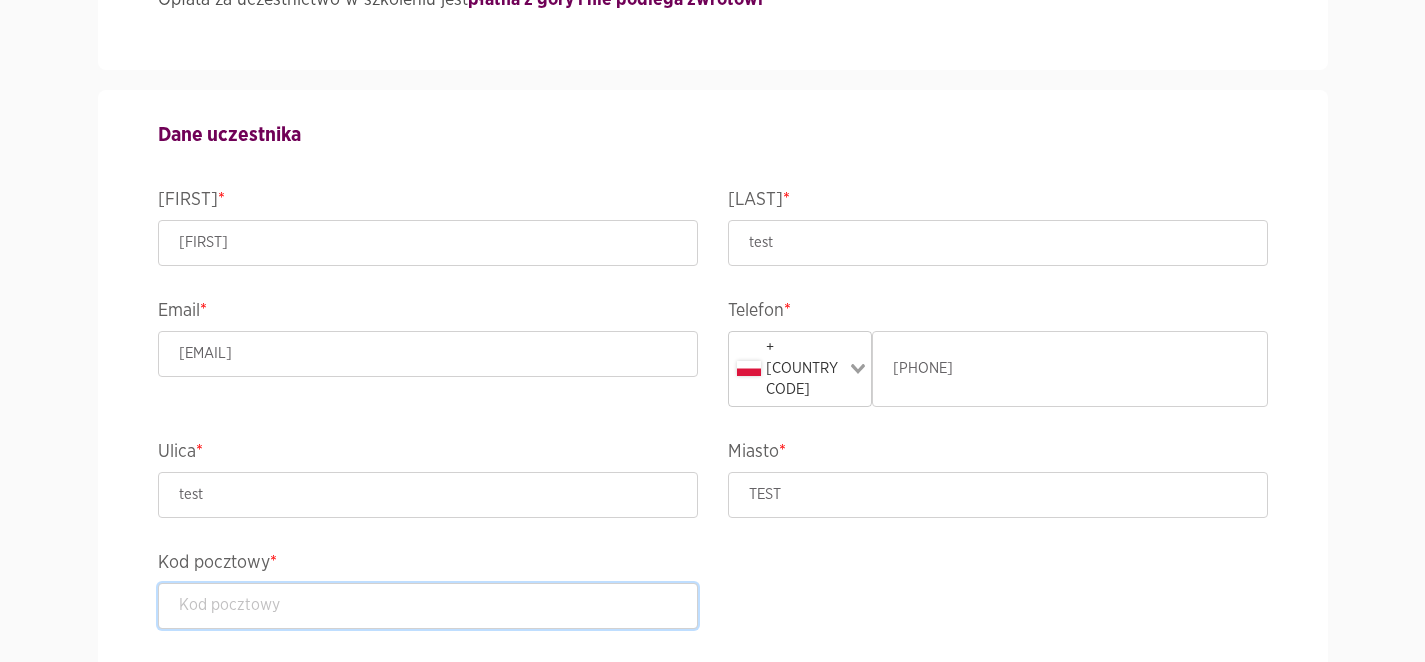 type on "TEST" 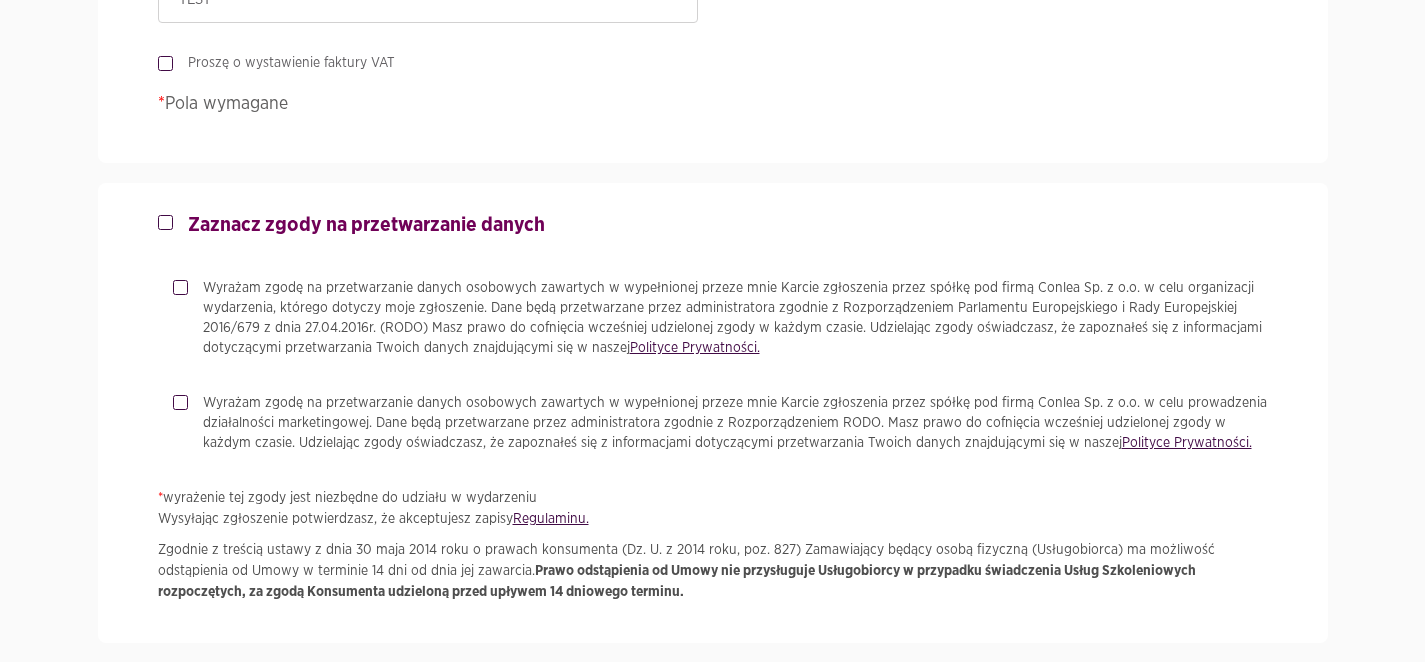 click on "Zaznacz zgody na przetwarzanie danych" at bounding box center (359, 225) 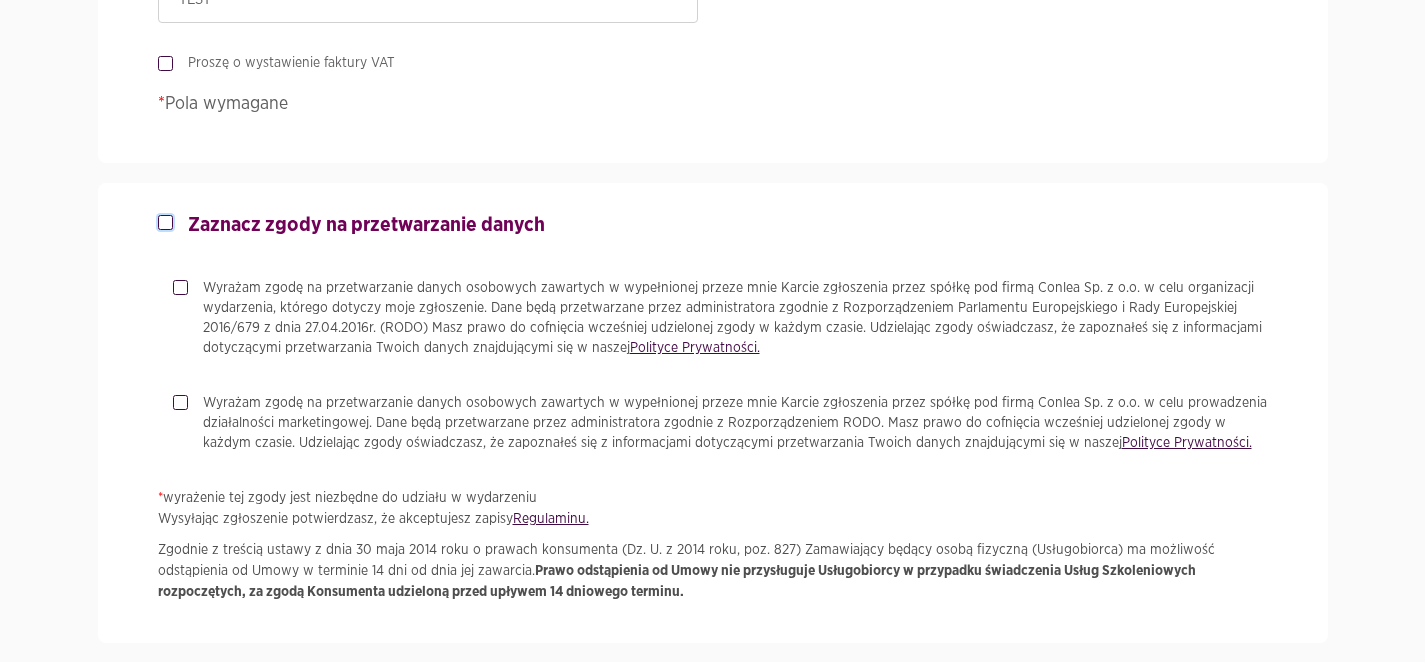click on "Zaznacz zgody na przetwarzanie danych" at bounding box center (163, 219) 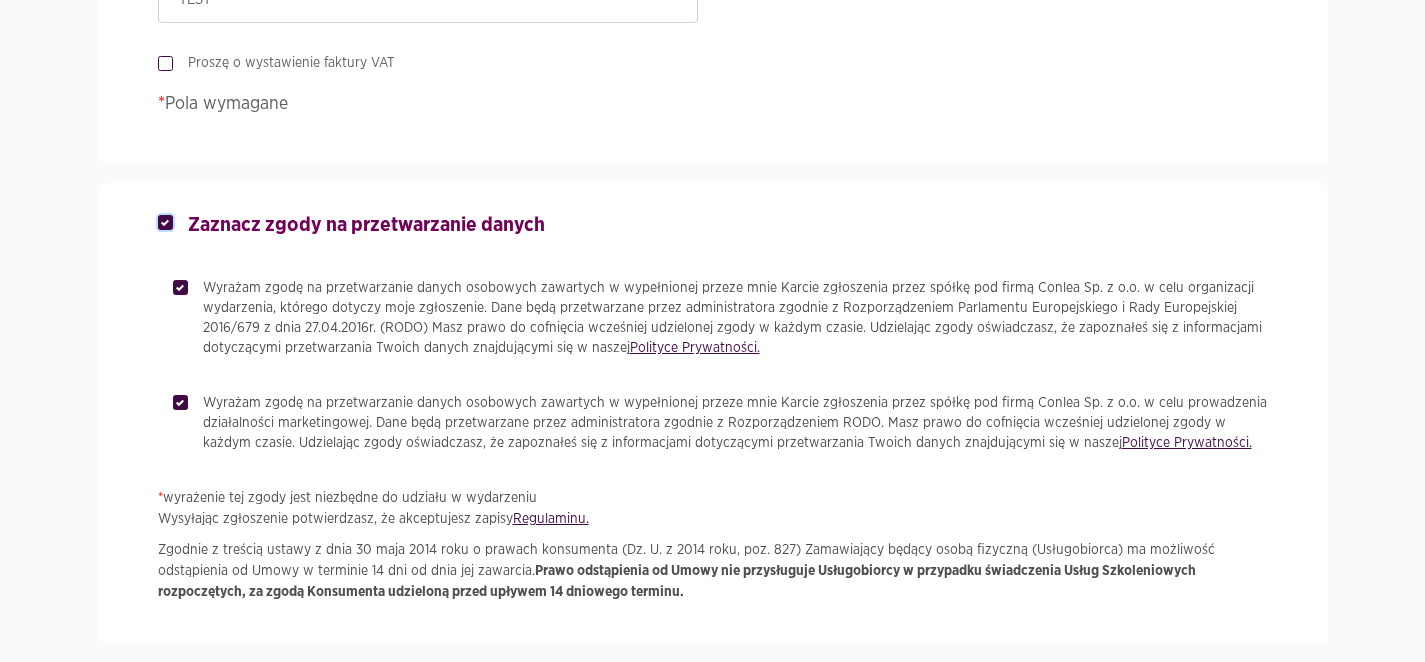 checkbox on "true" 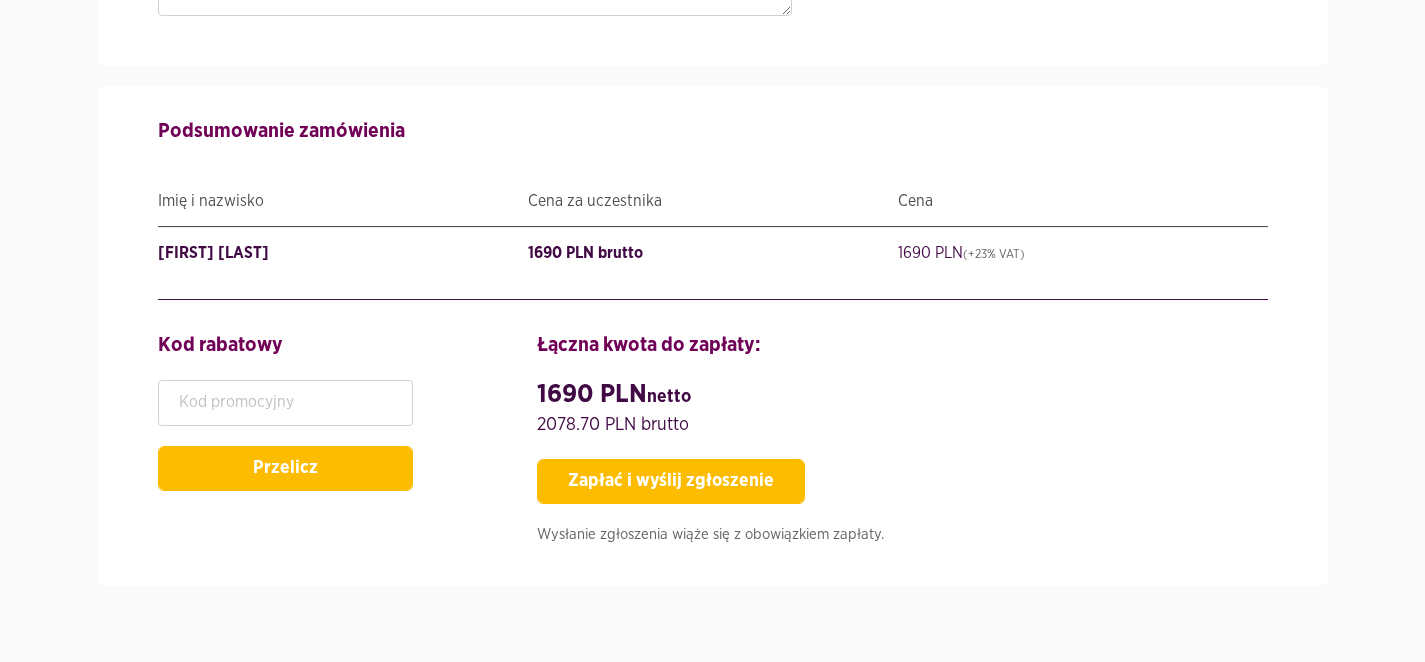 scroll, scrollTop: 2414, scrollLeft: 0, axis: vertical 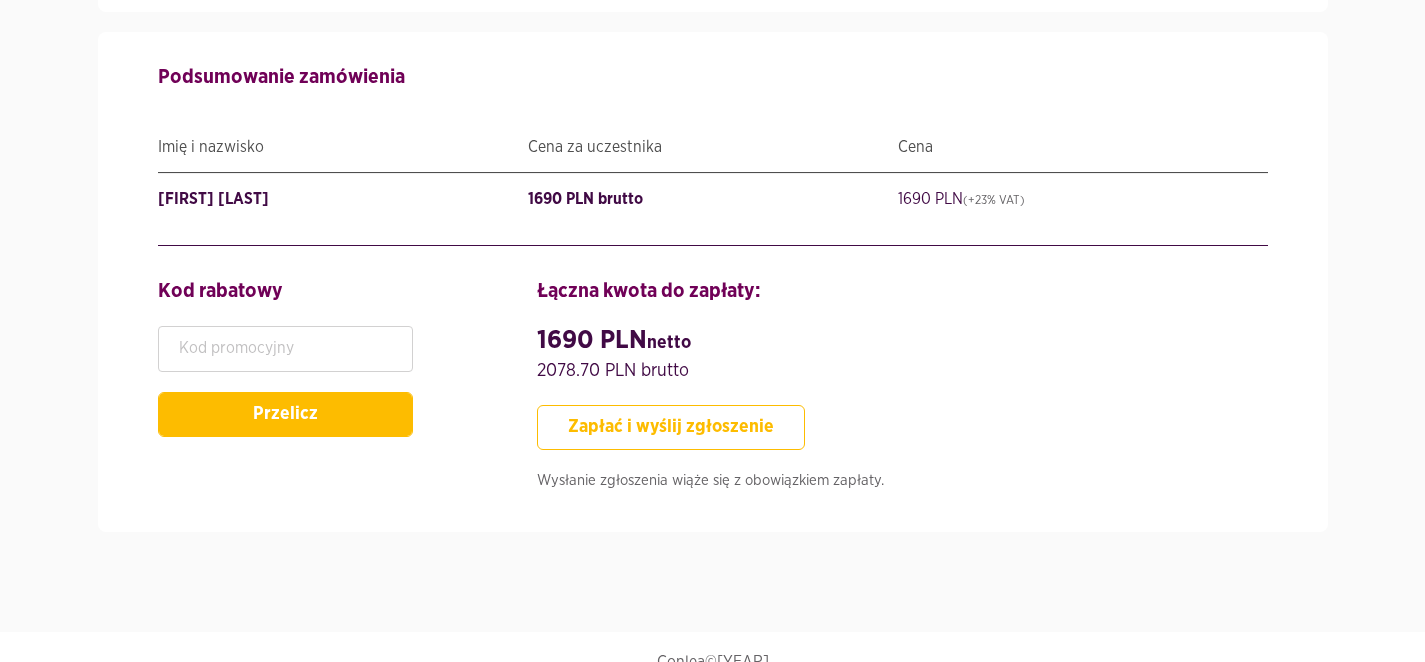 click on "Zapłać i wyślij zgłoszenie" at bounding box center (671, 427) 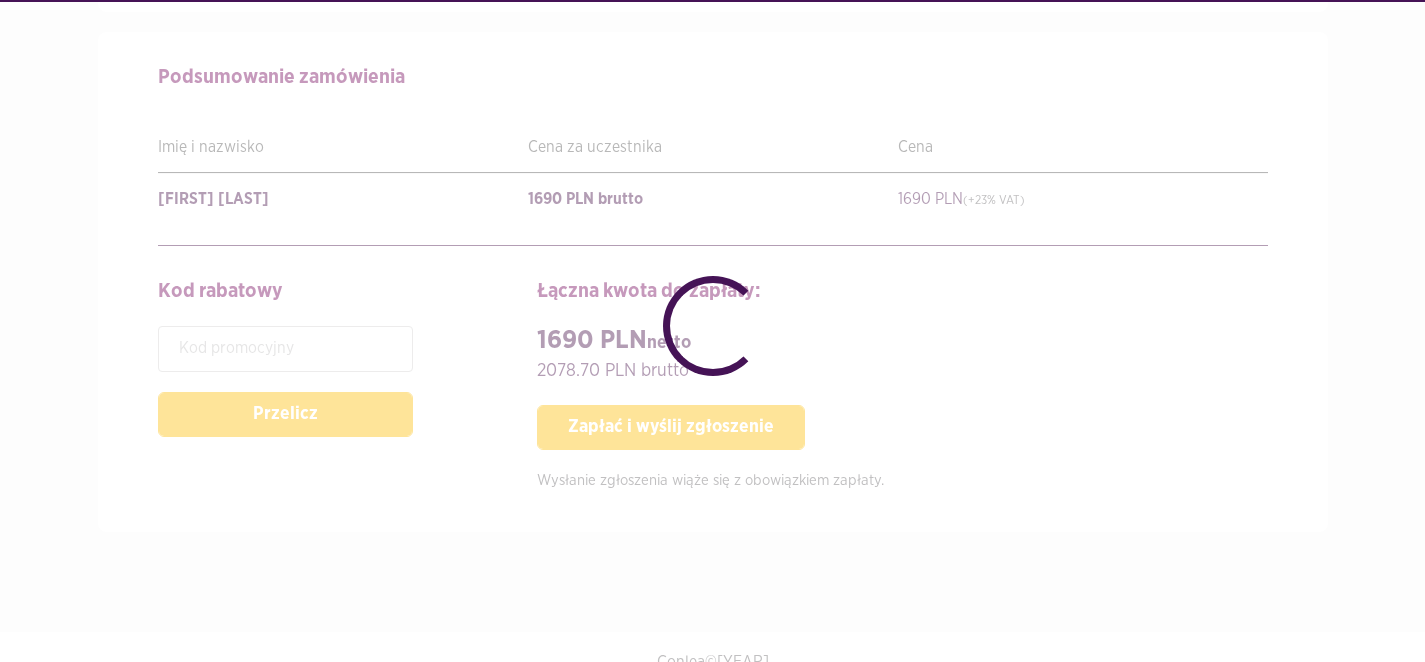 type 